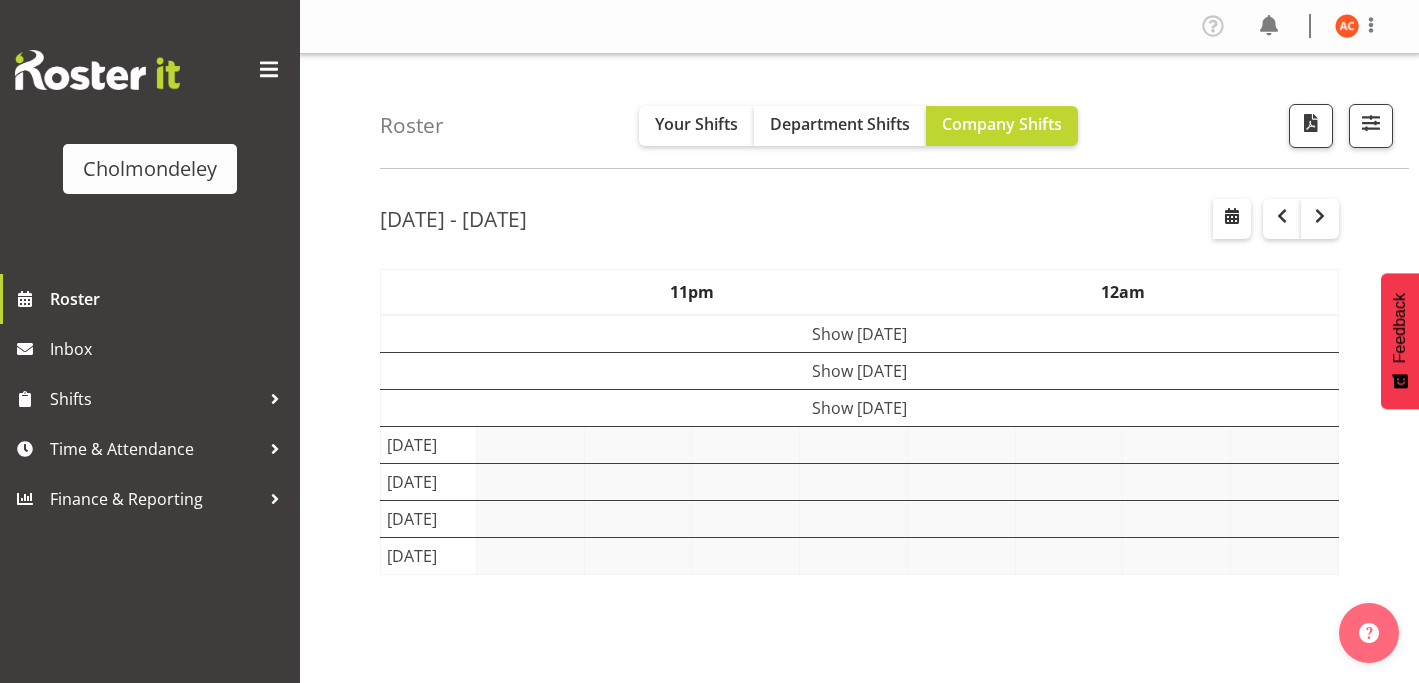 scroll, scrollTop: 0, scrollLeft: 0, axis: both 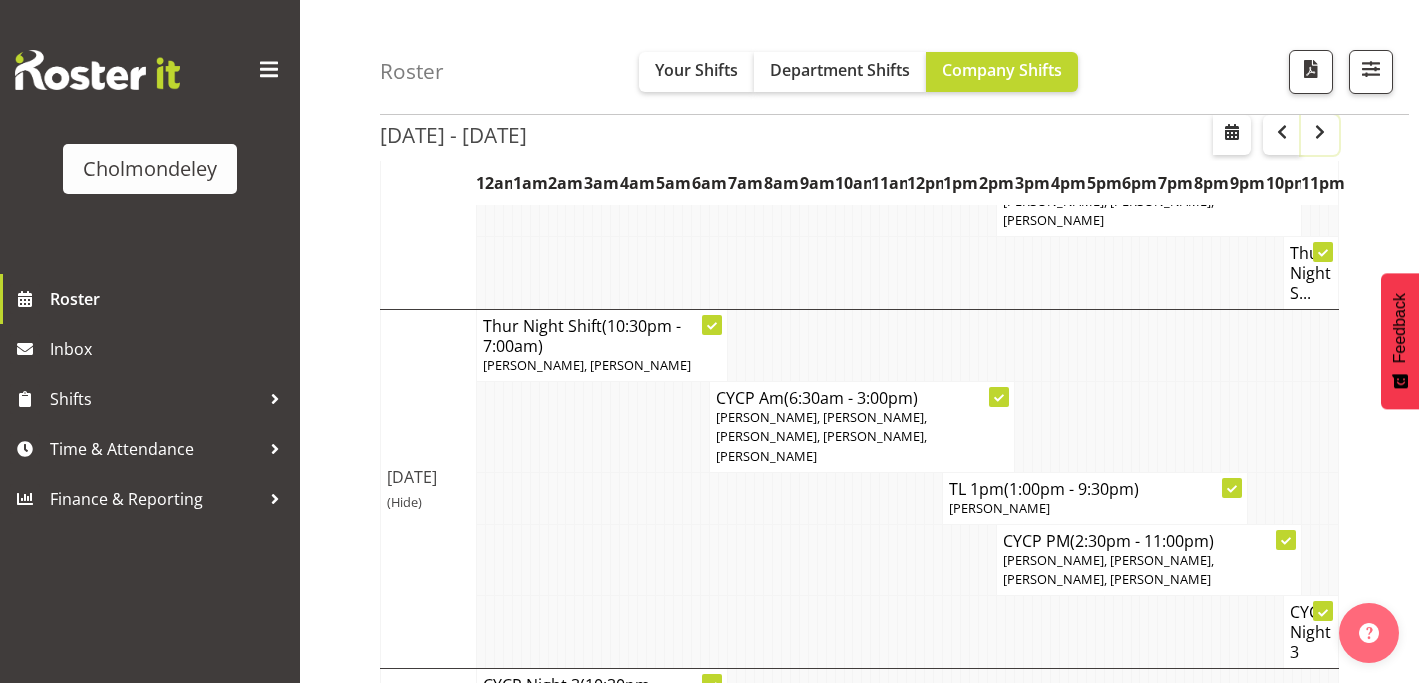 click at bounding box center (1320, 135) 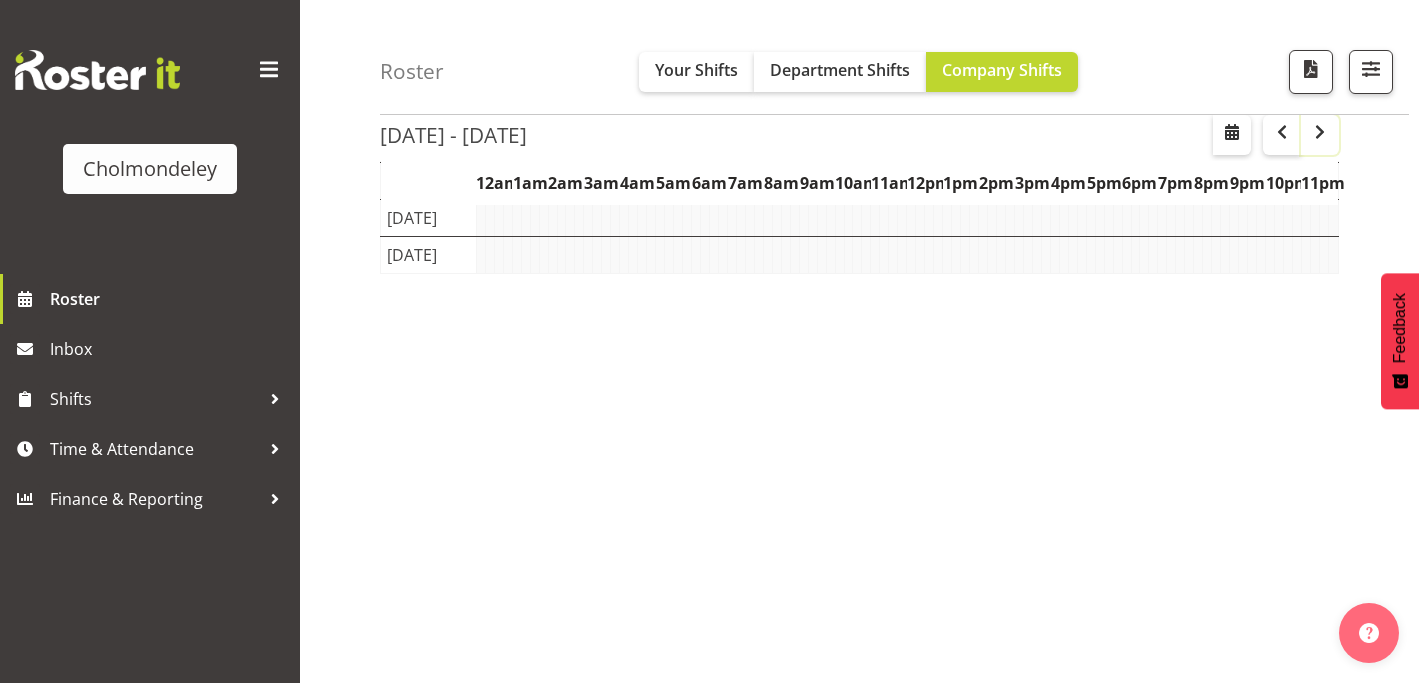 scroll, scrollTop: 300, scrollLeft: 0, axis: vertical 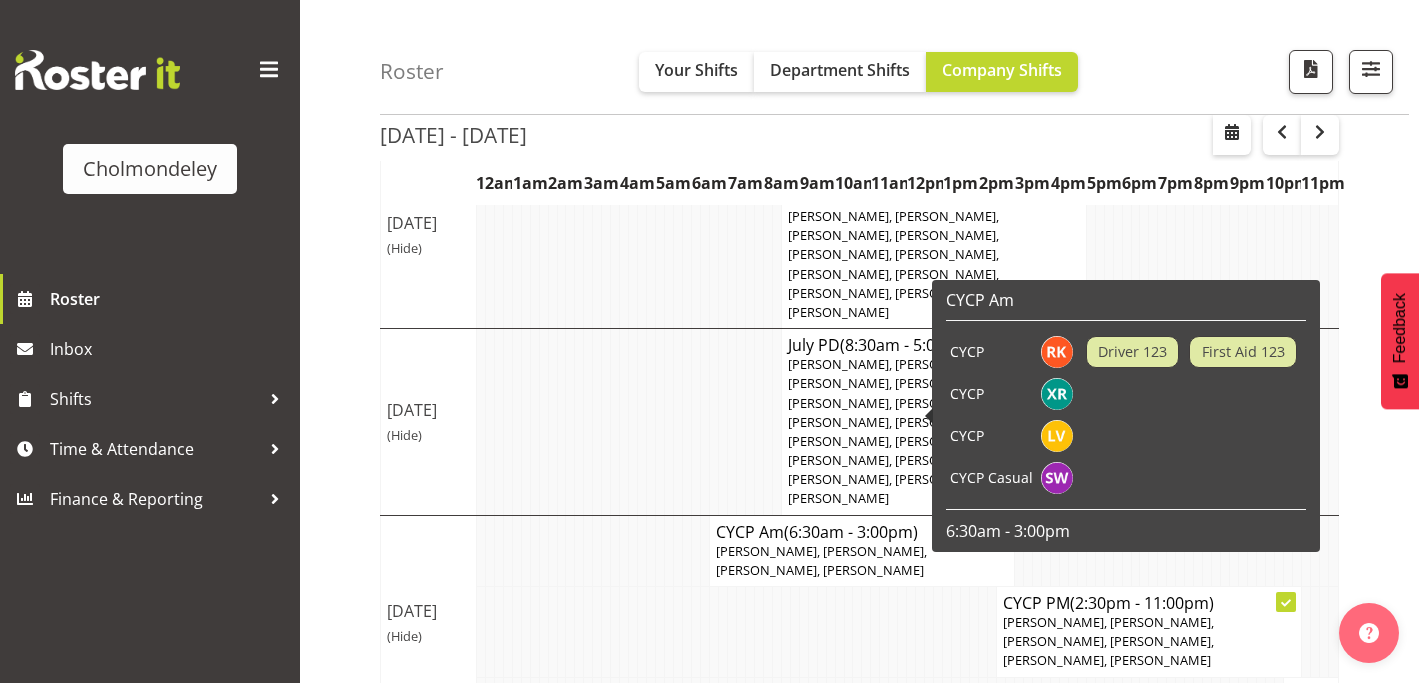 click at bounding box center [821, 703] 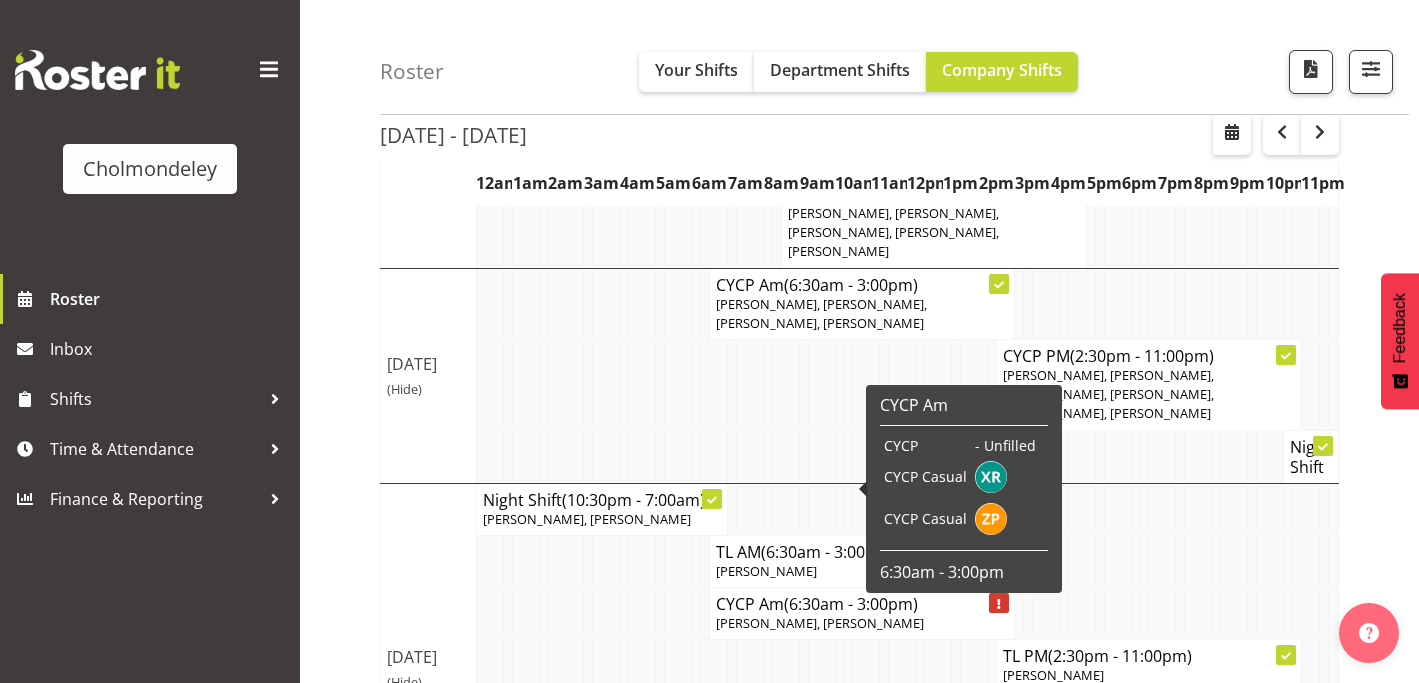 scroll, scrollTop: 434, scrollLeft: 0, axis: vertical 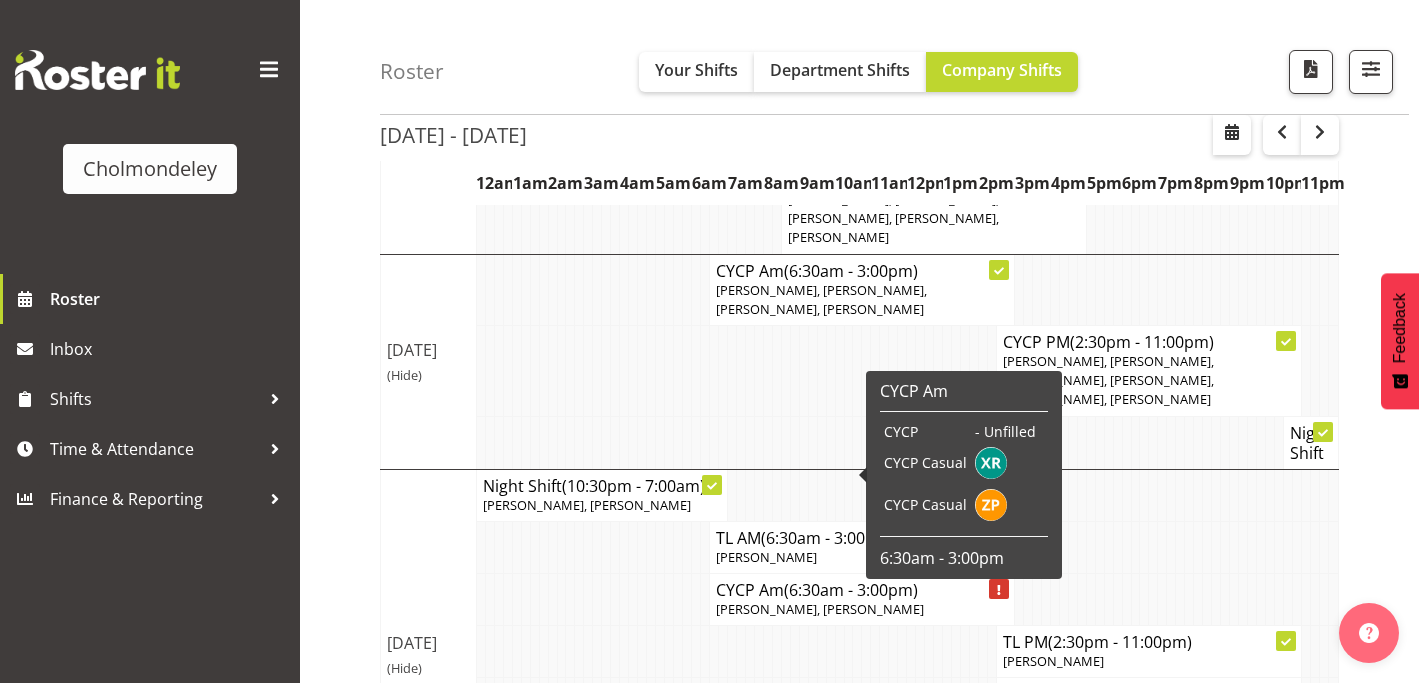 click at bounding box center [785, 723] 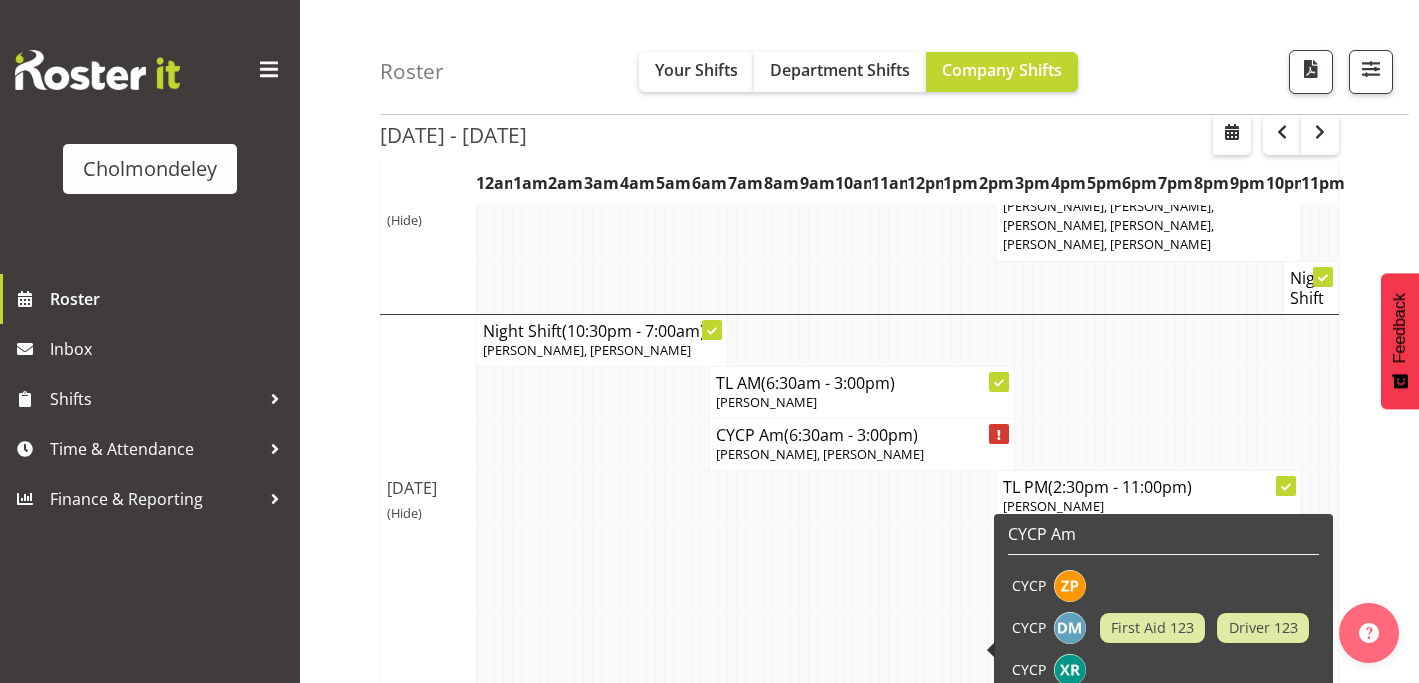 scroll, scrollTop: 583, scrollLeft: 0, axis: vertical 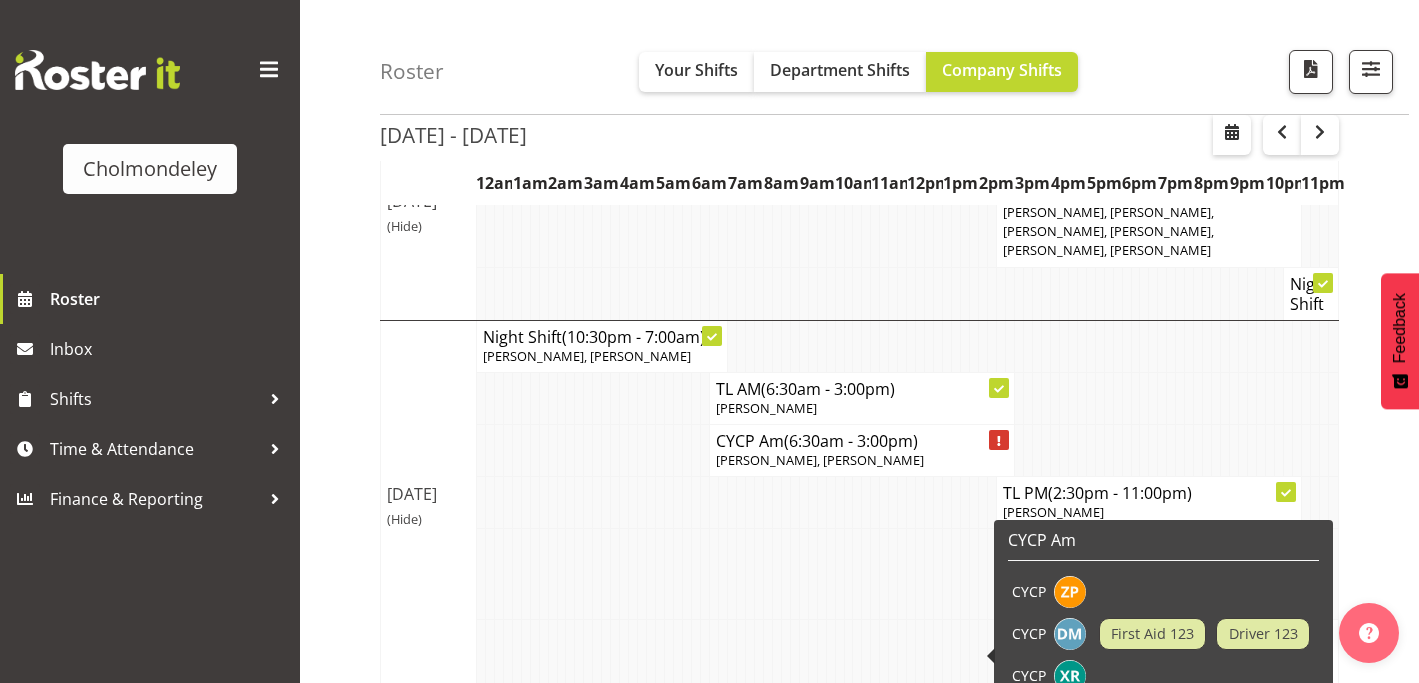 click at bounding box center [776, 655] 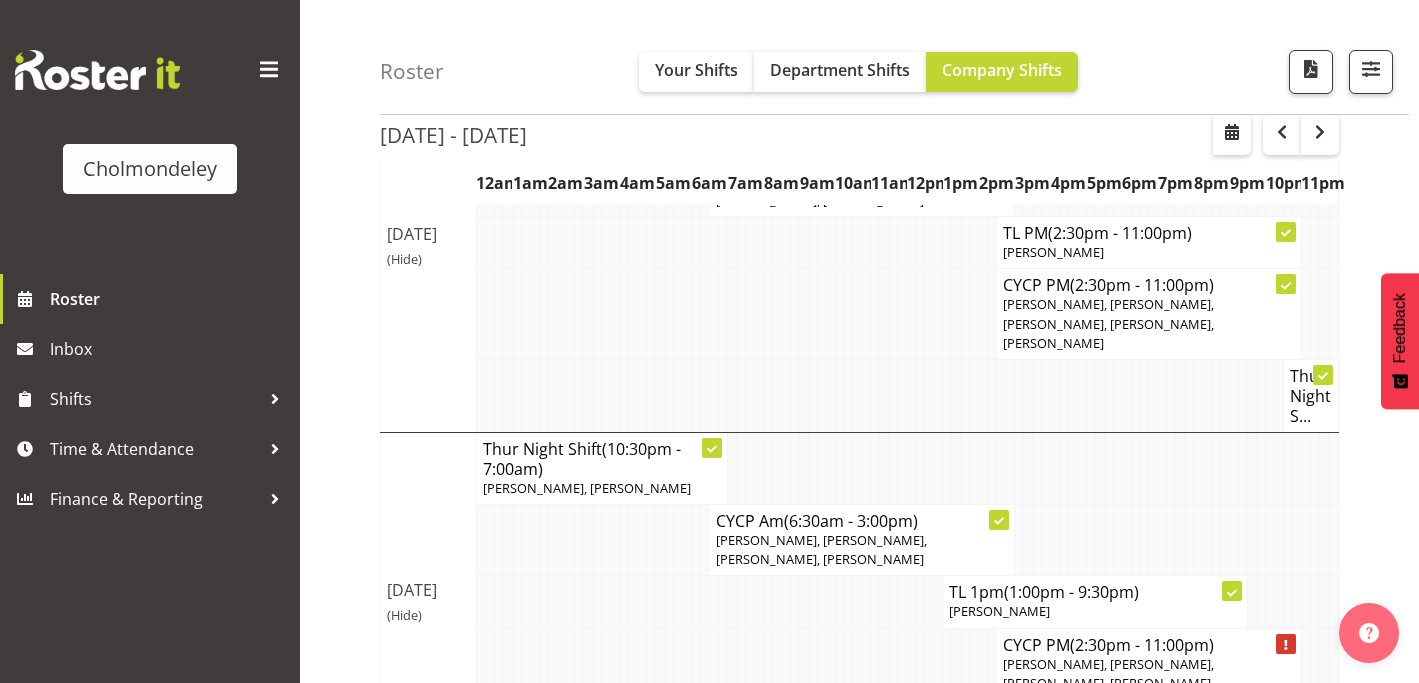 scroll, scrollTop: 836, scrollLeft: 0, axis: vertical 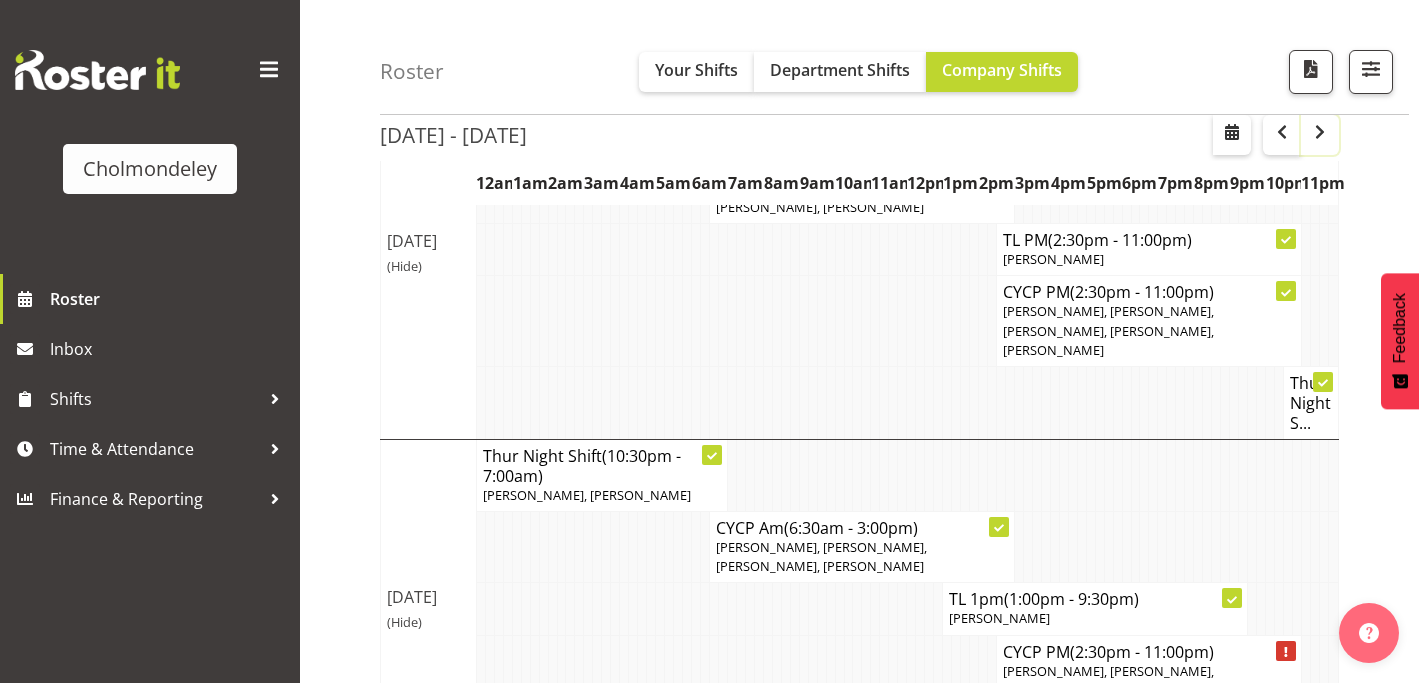 click at bounding box center (1320, 132) 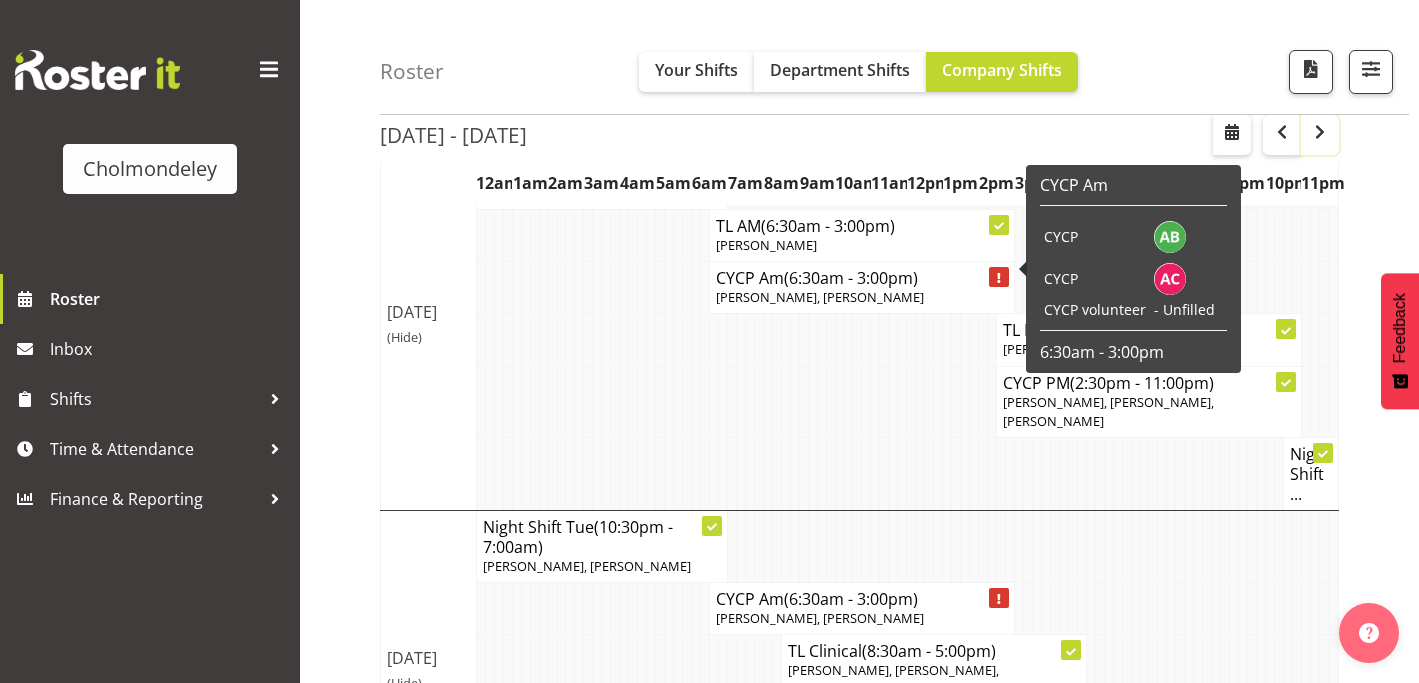 scroll, scrollTop: 500, scrollLeft: 0, axis: vertical 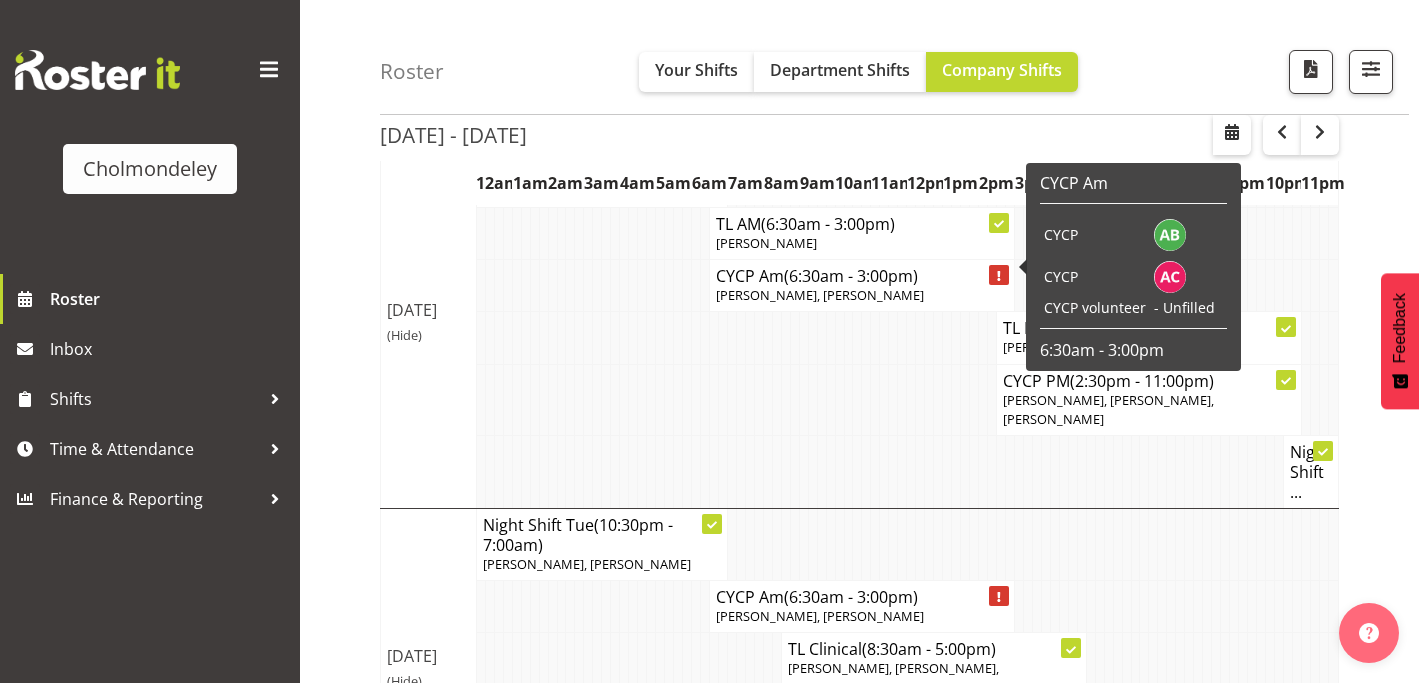 click at bounding box center (803, 399) 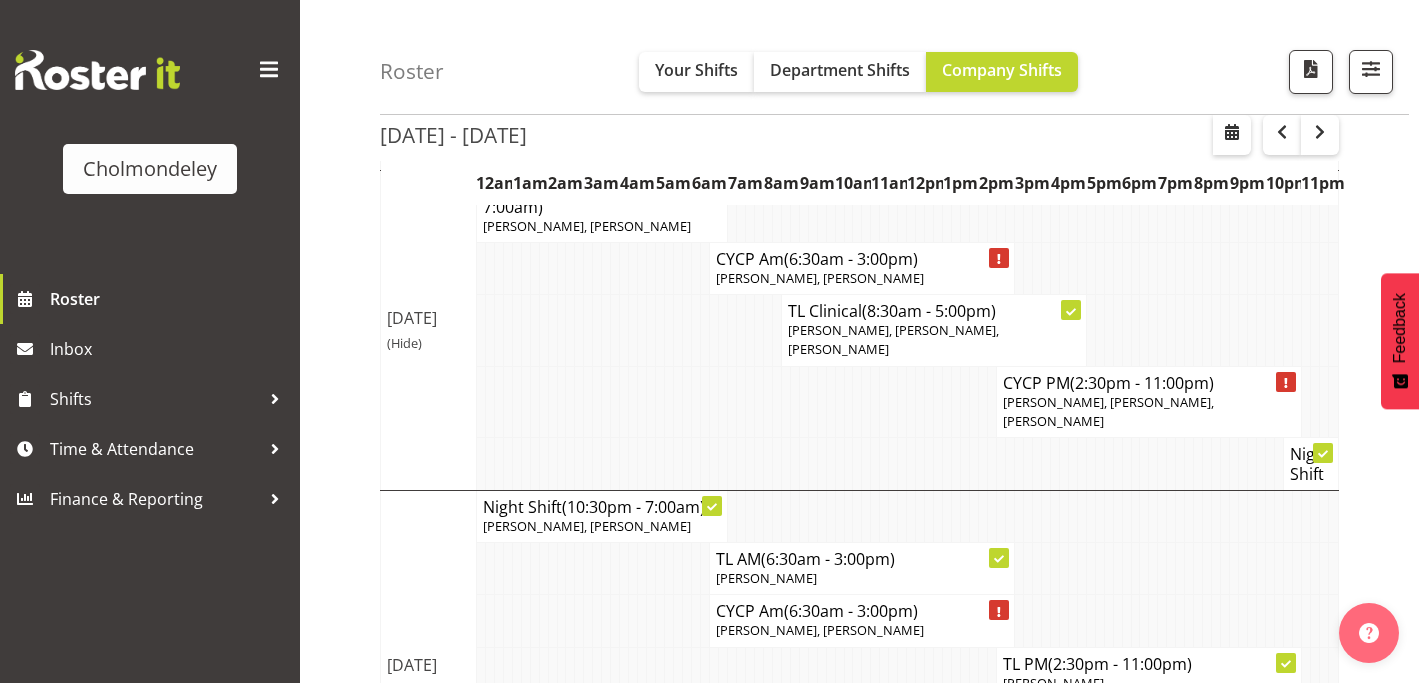 scroll, scrollTop: 843, scrollLeft: 0, axis: vertical 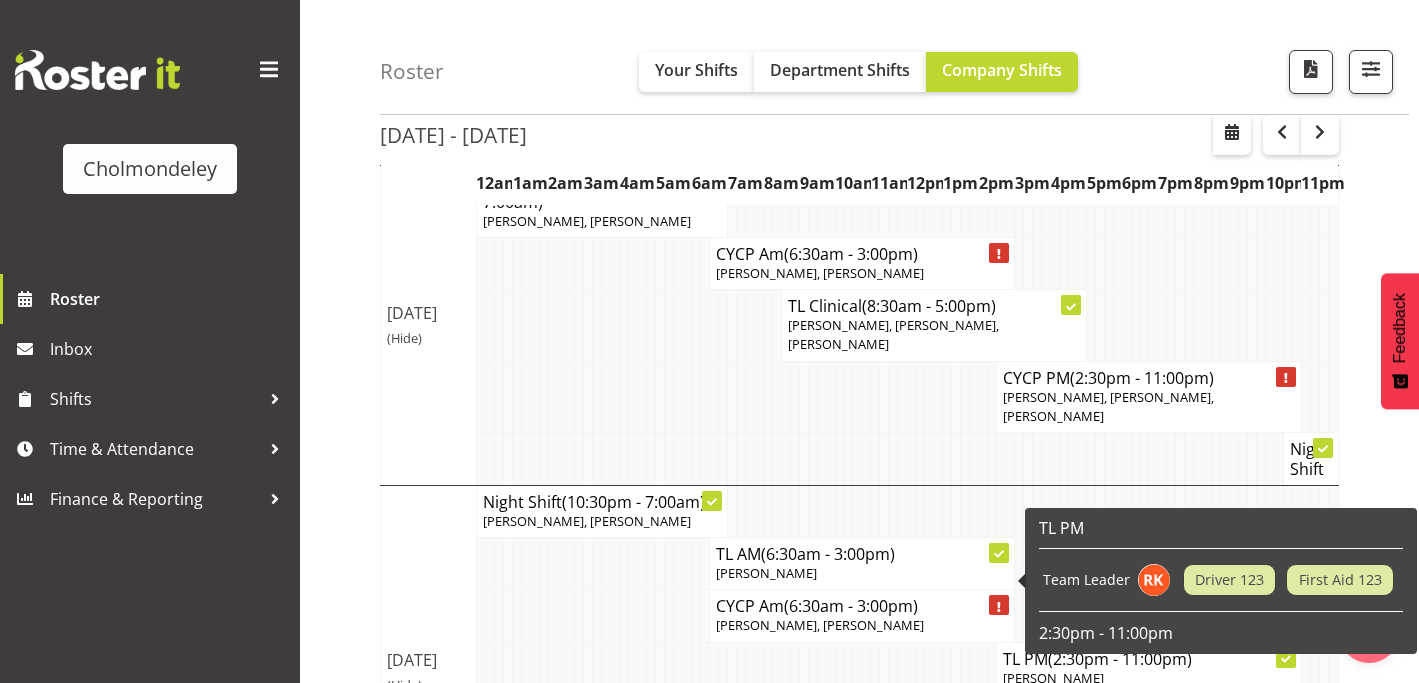 click at bounding box center (839, 739) 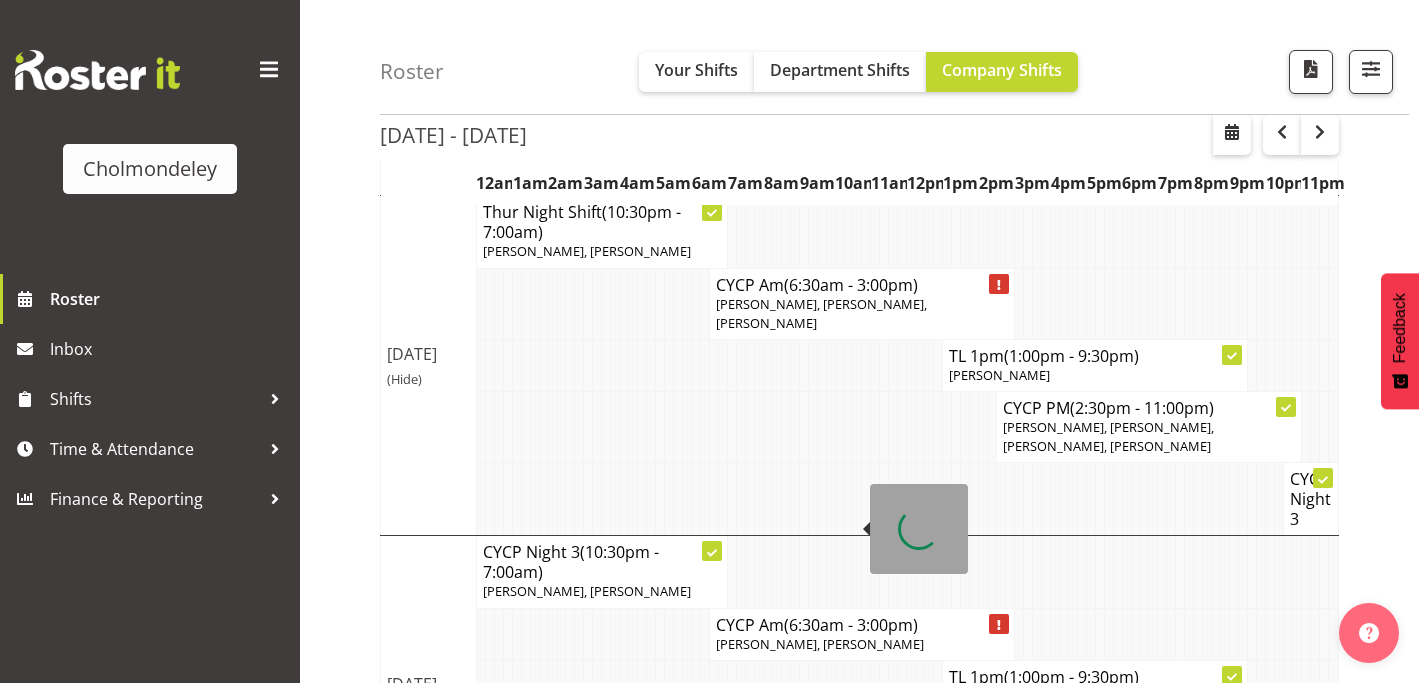 scroll, scrollTop: 1509, scrollLeft: 0, axis: vertical 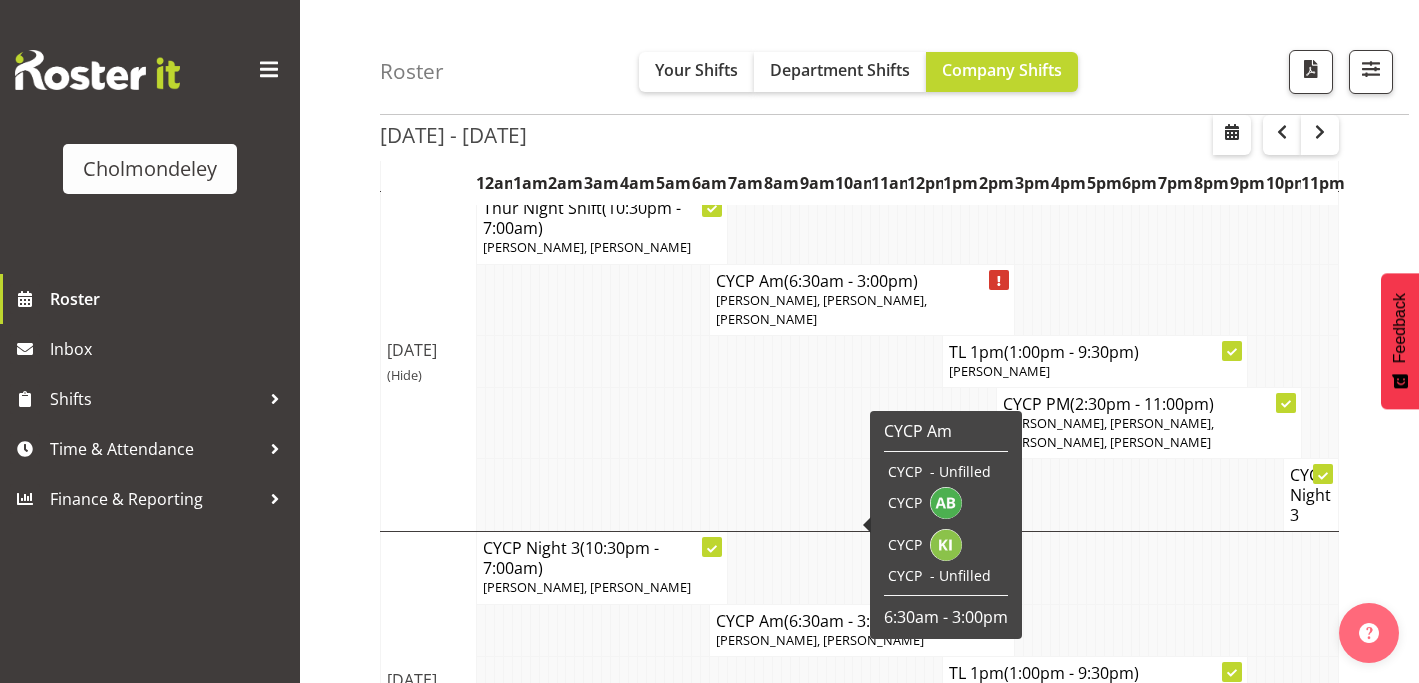 click at bounding box center (803, 744) 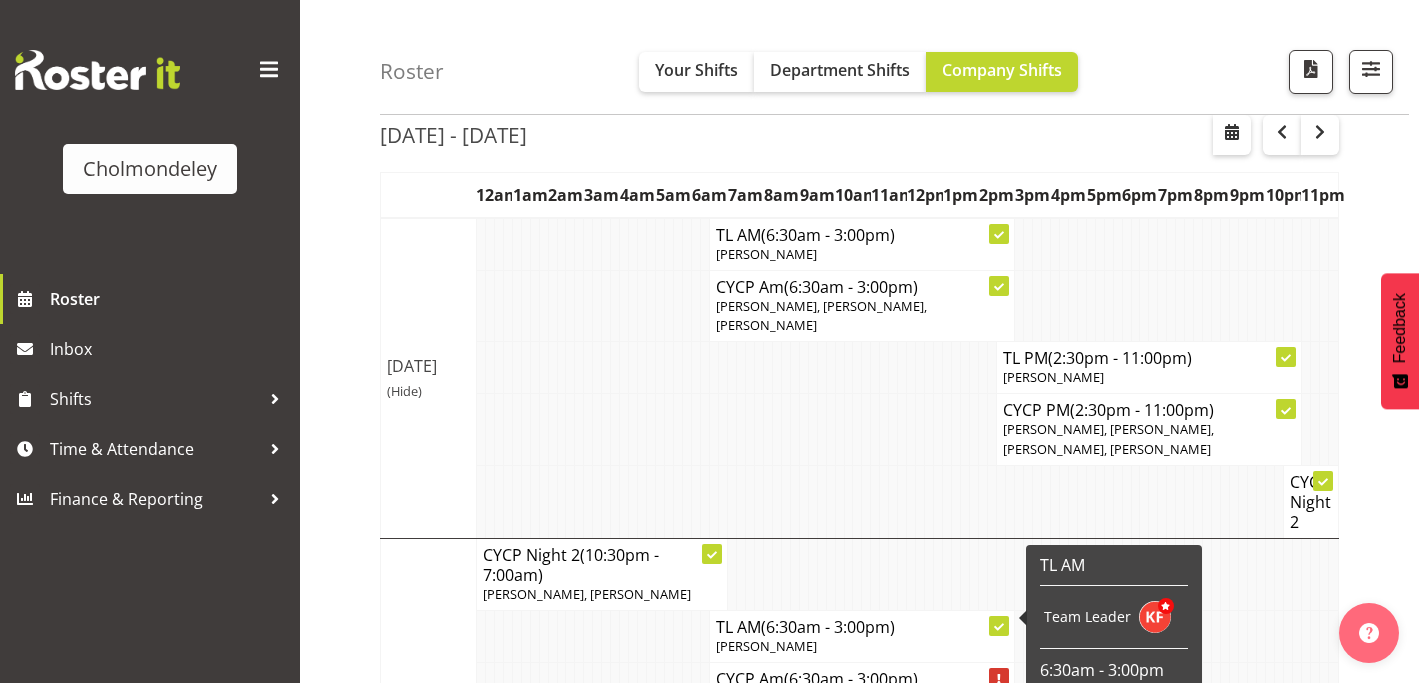scroll, scrollTop: 0, scrollLeft: 0, axis: both 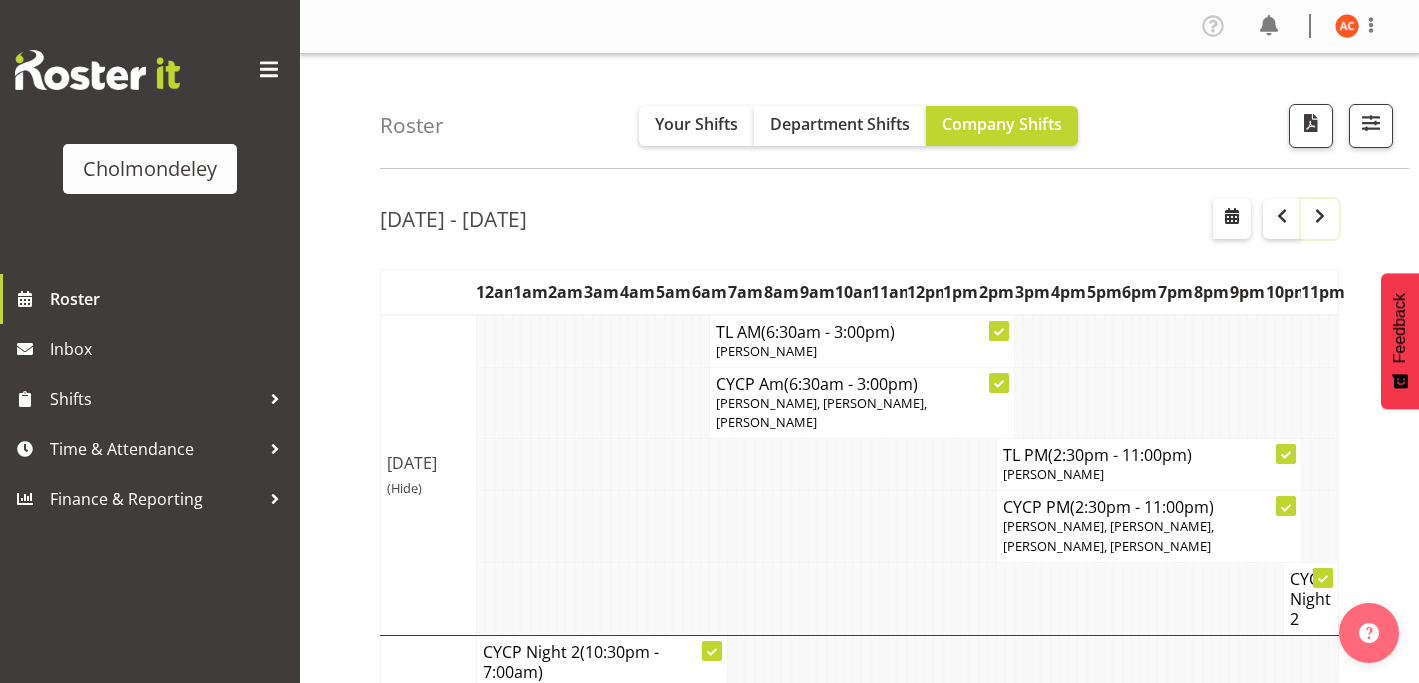 click at bounding box center [1320, 219] 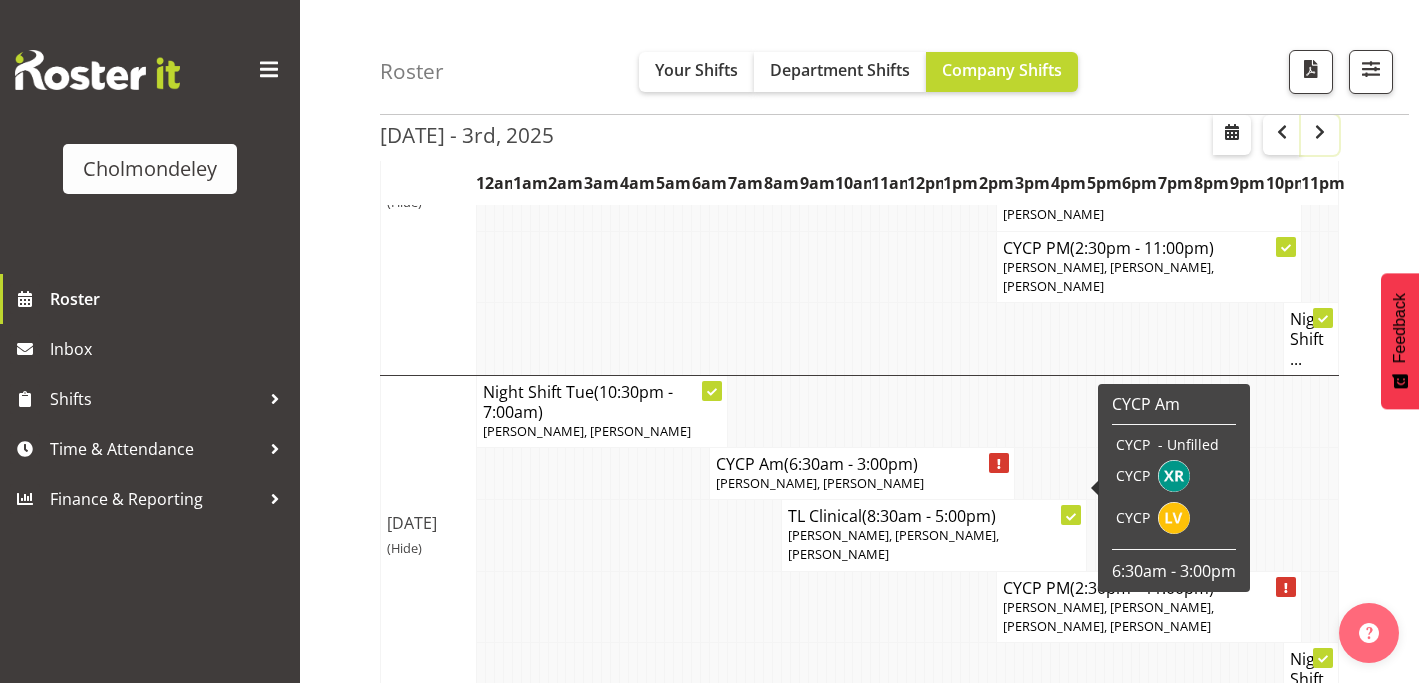 scroll, scrollTop: 643, scrollLeft: 0, axis: vertical 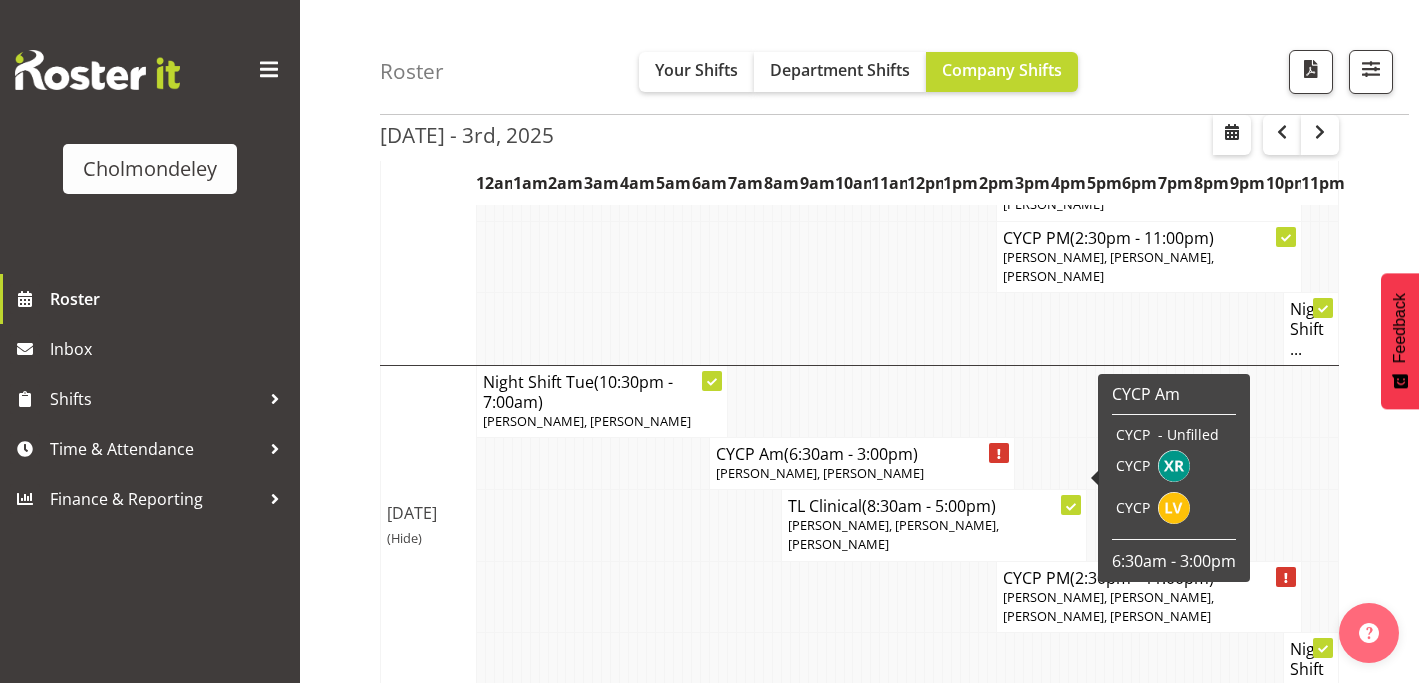 click at bounding box center [749, 596] 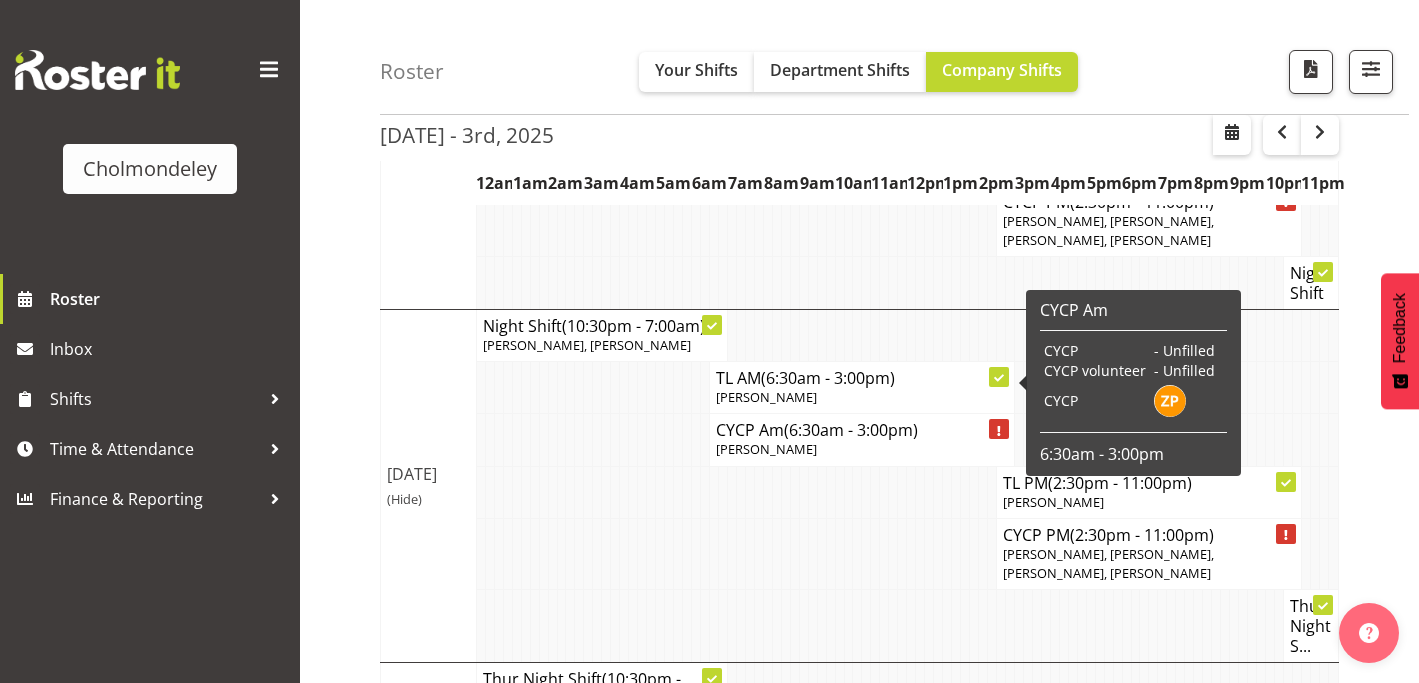 scroll, scrollTop: 1021, scrollLeft: 0, axis: vertical 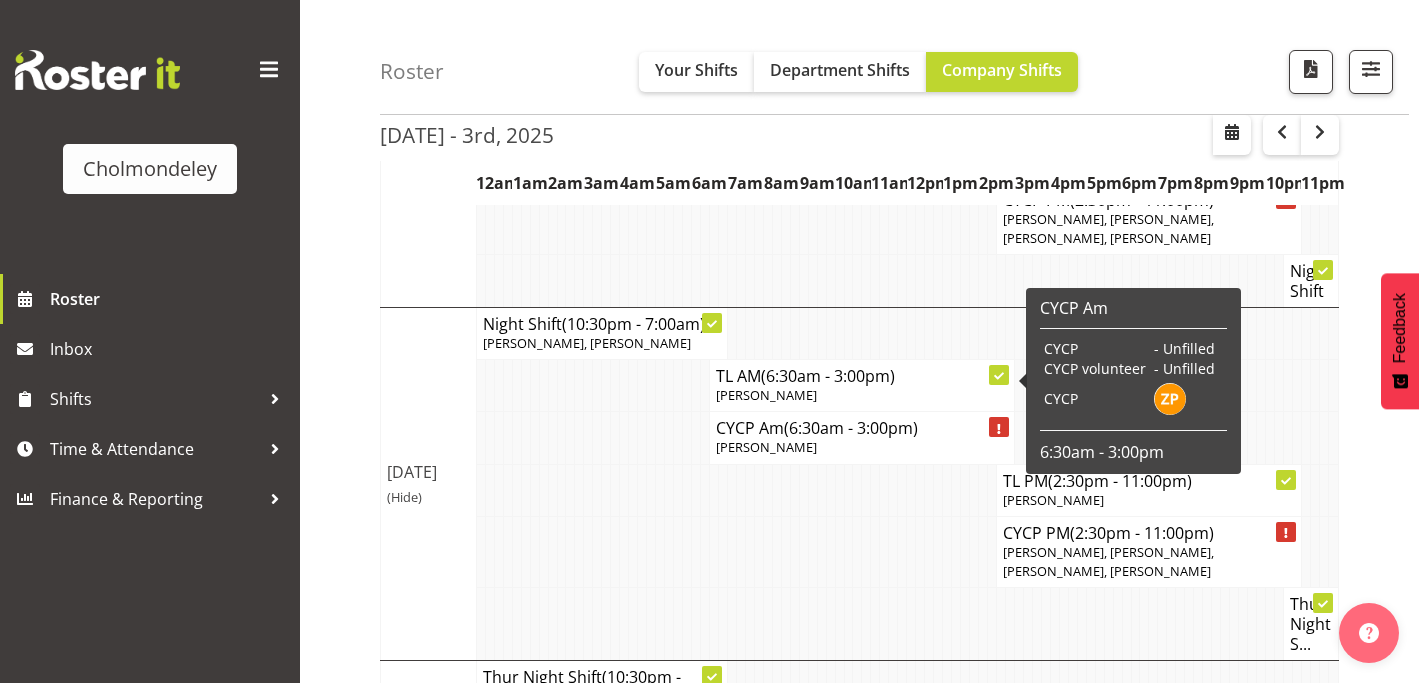 click at bounding box center [884, 624] 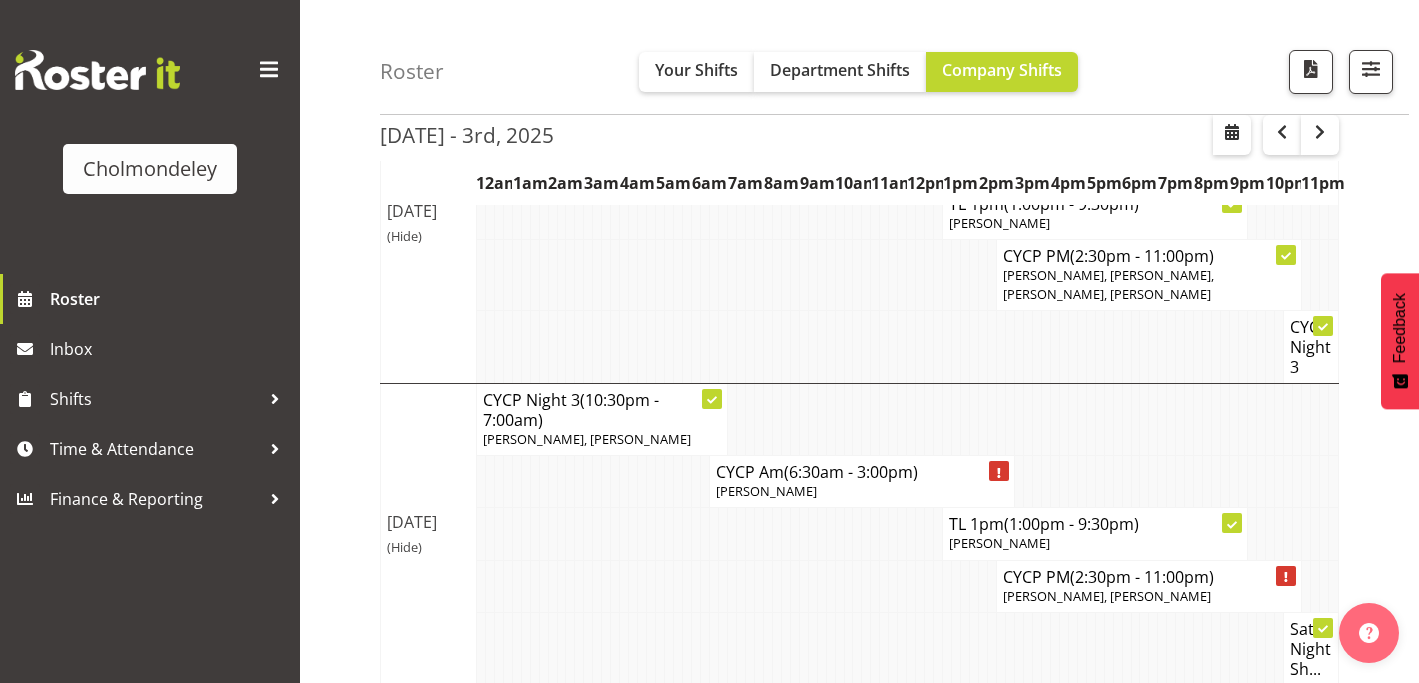 scroll, scrollTop: 1704, scrollLeft: 0, axis: vertical 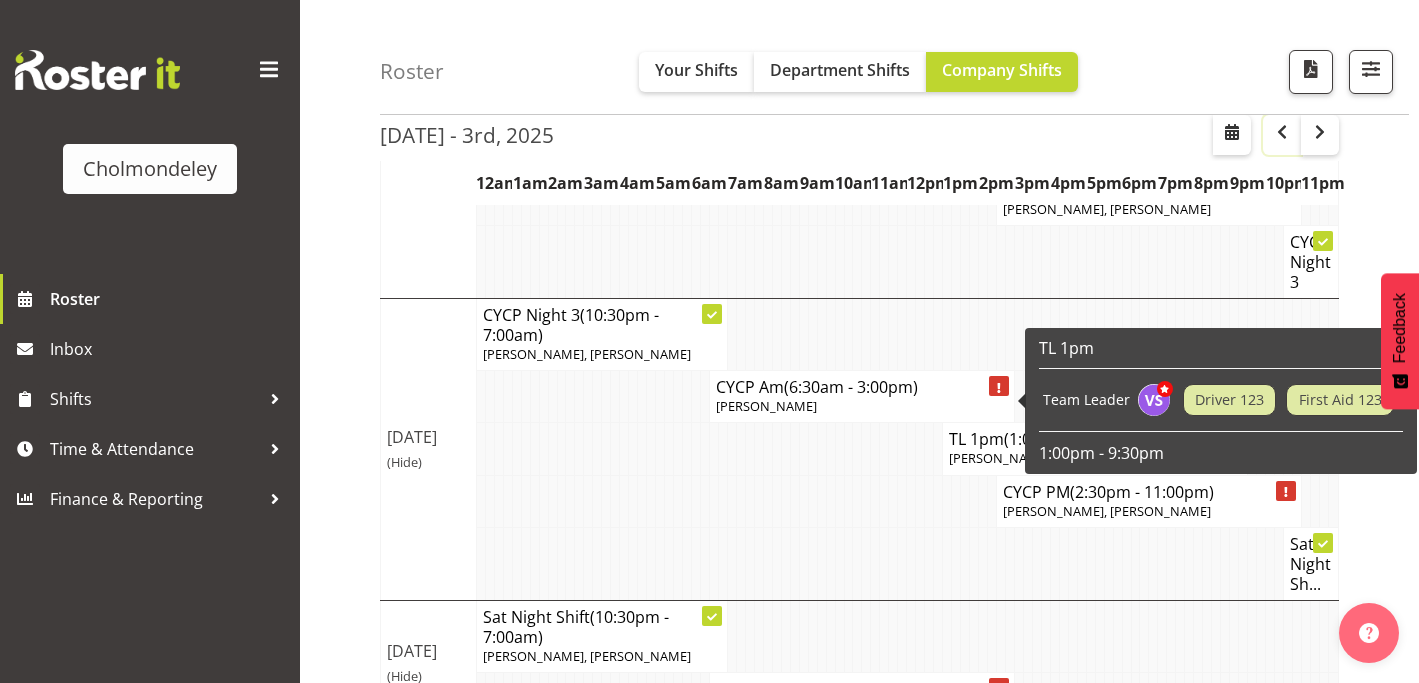 click at bounding box center [1282, 132] 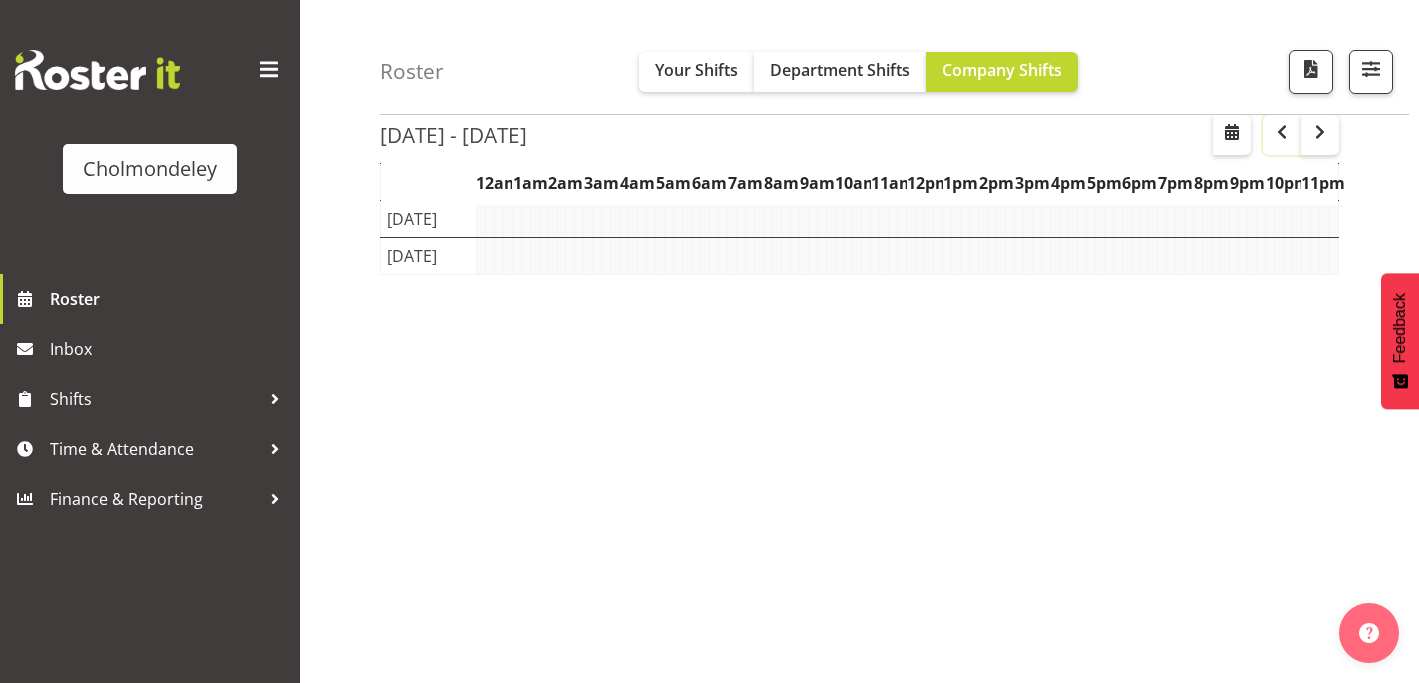 click at bounding box center (1282, 132) 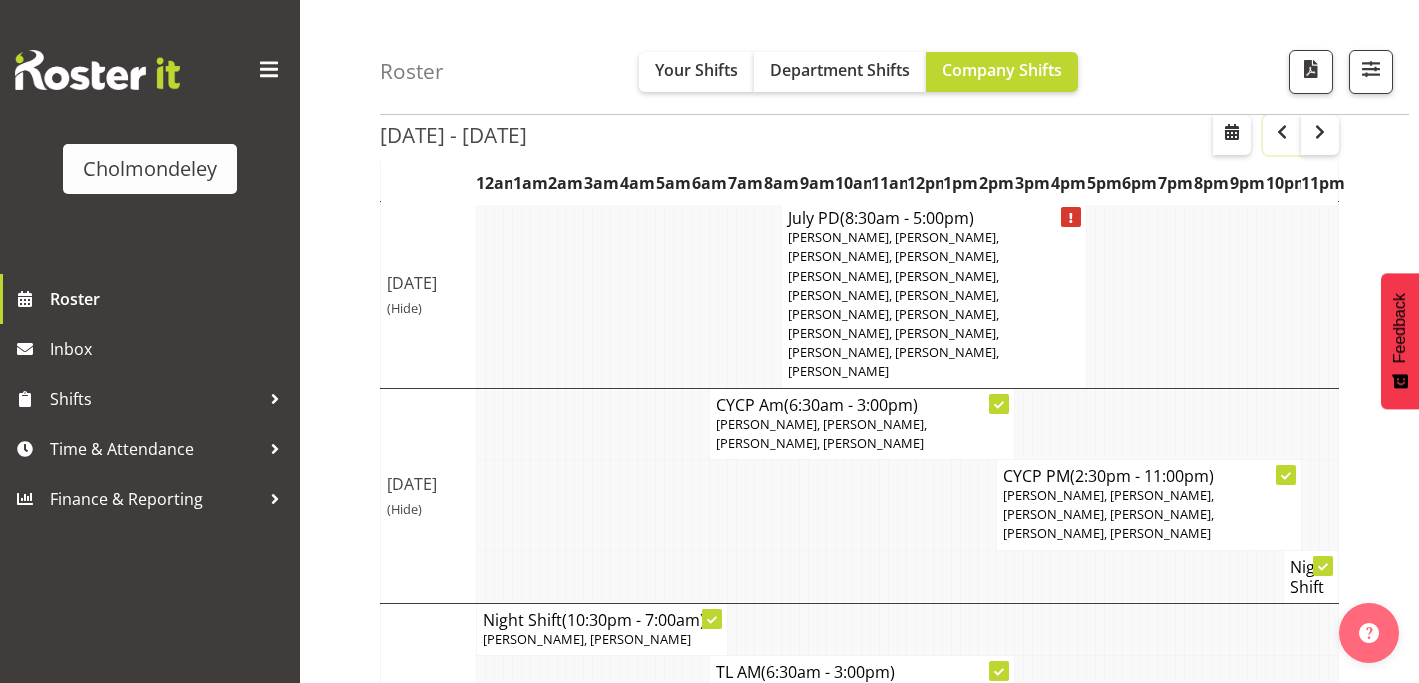 scroll, scrollTop: 1221, scrollLeft: 0, axis: vertical 